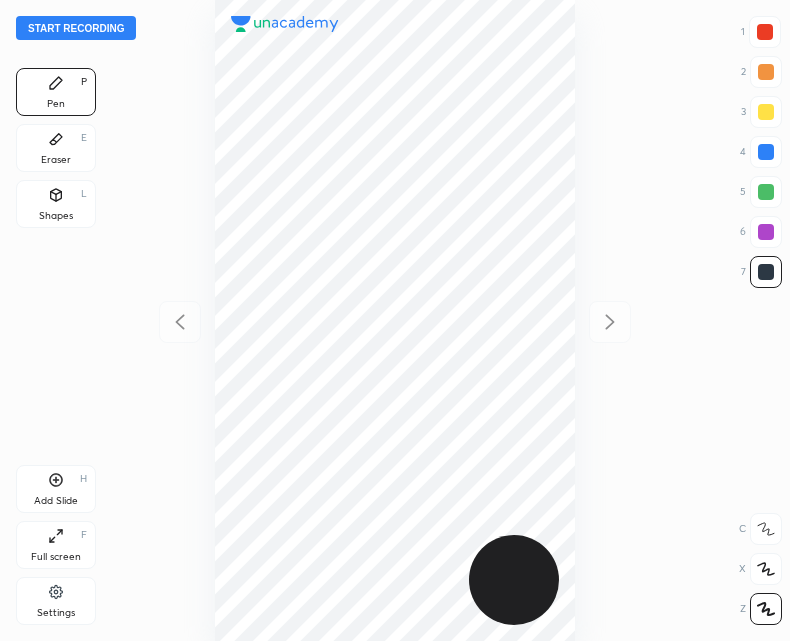scroll, scrollTop: 0, scrollLeft: 0, axis: both 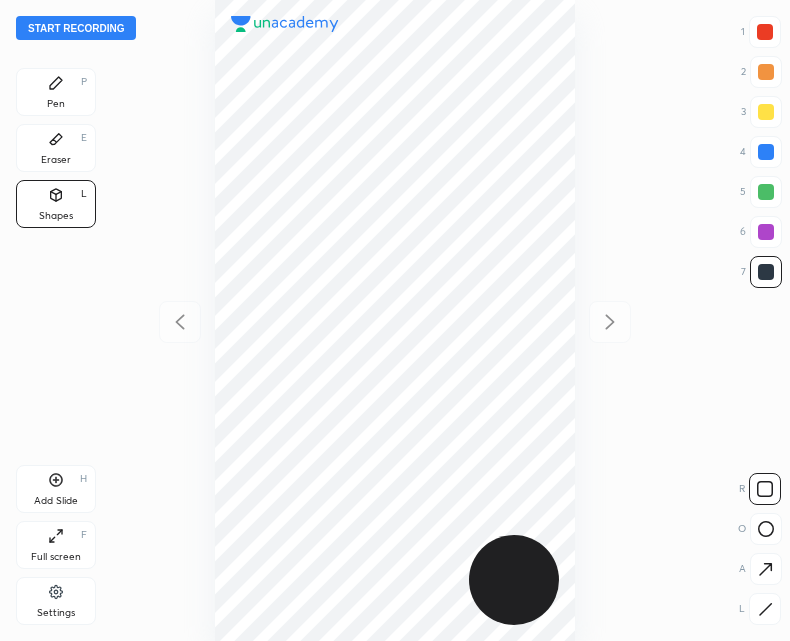 click 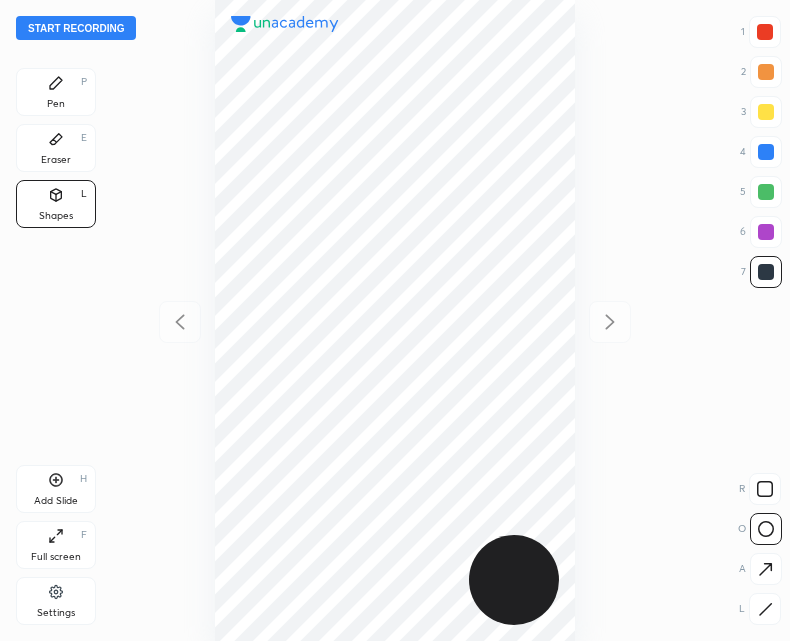 click 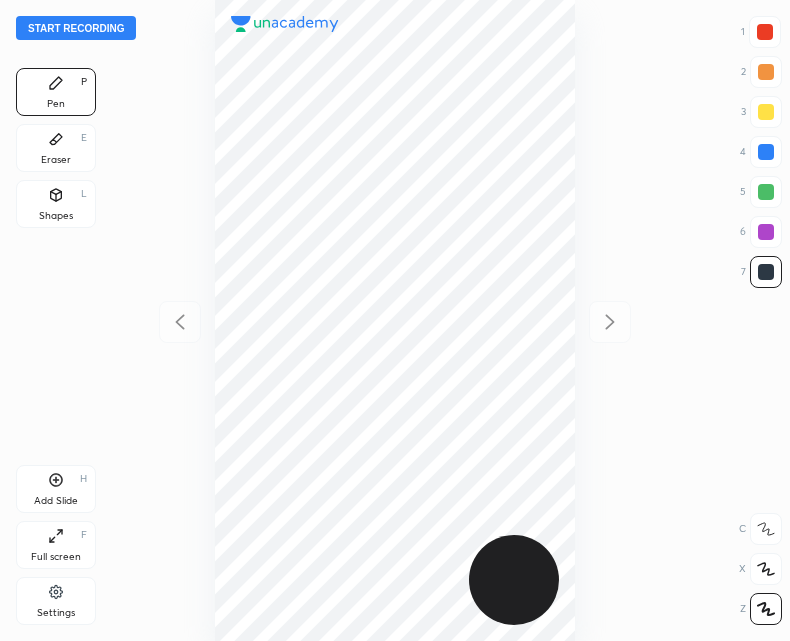 click on "Add Slide H" at bounding box center (56, 489) 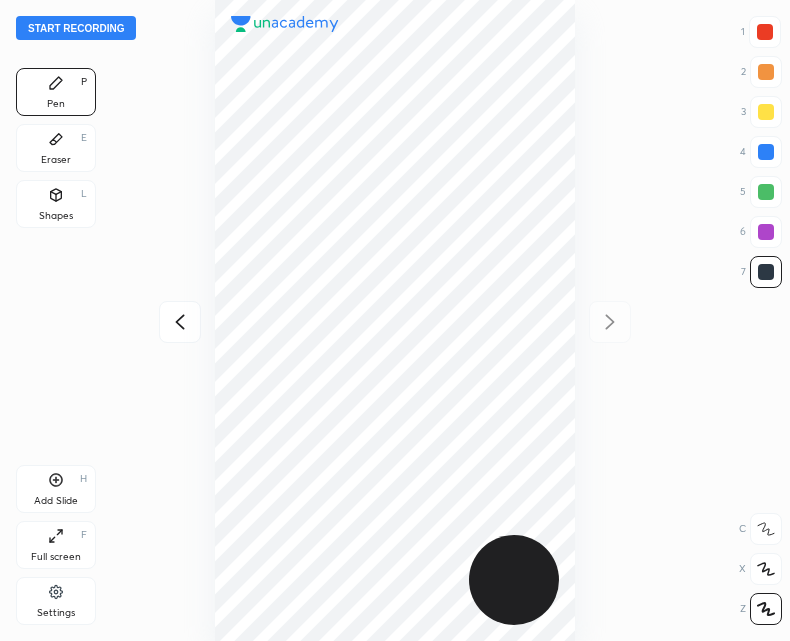 click 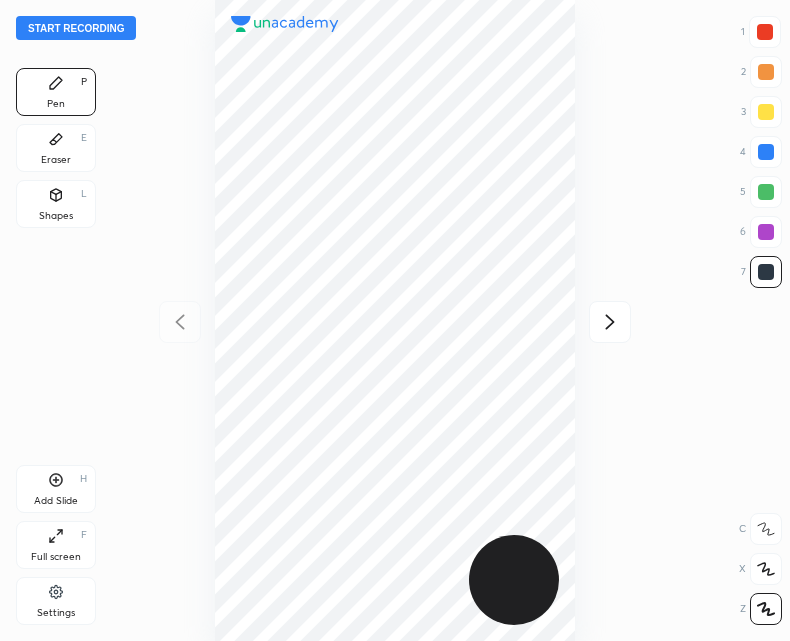 click 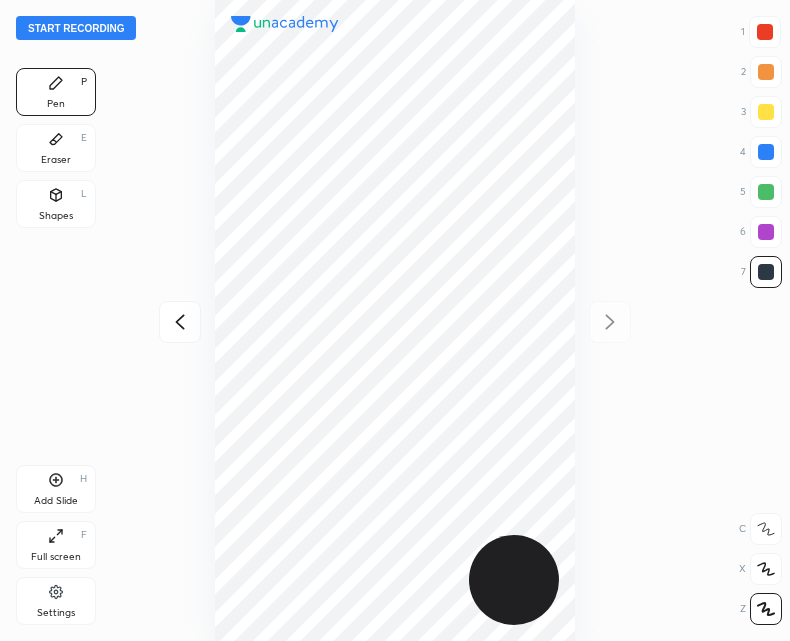 click 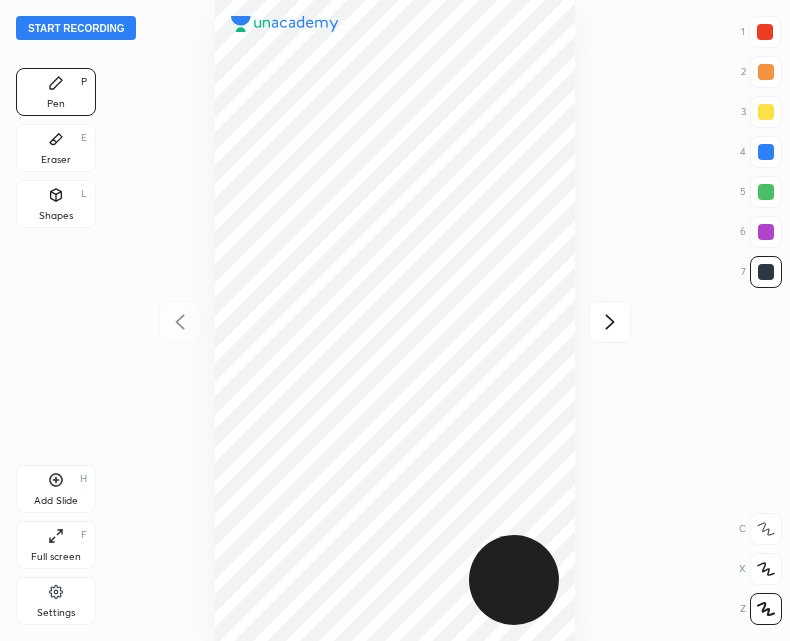 click 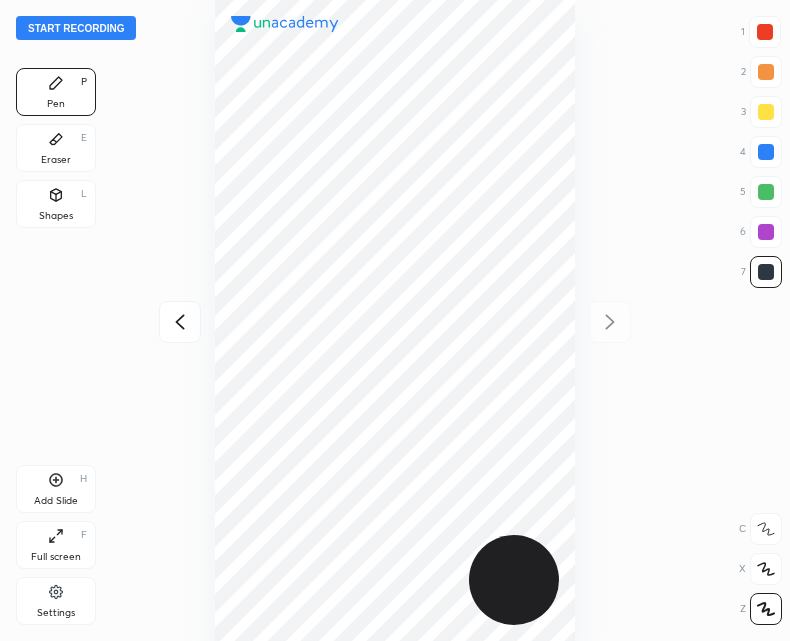 click 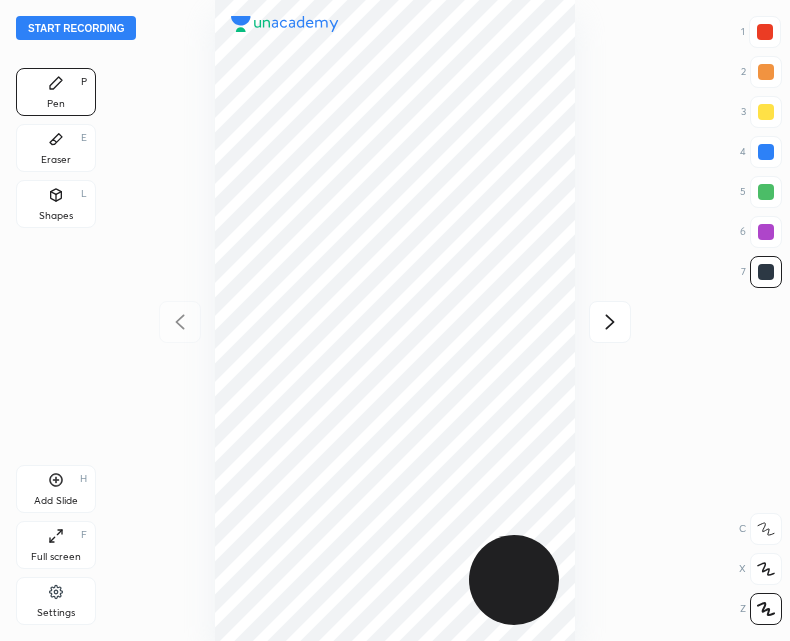 click 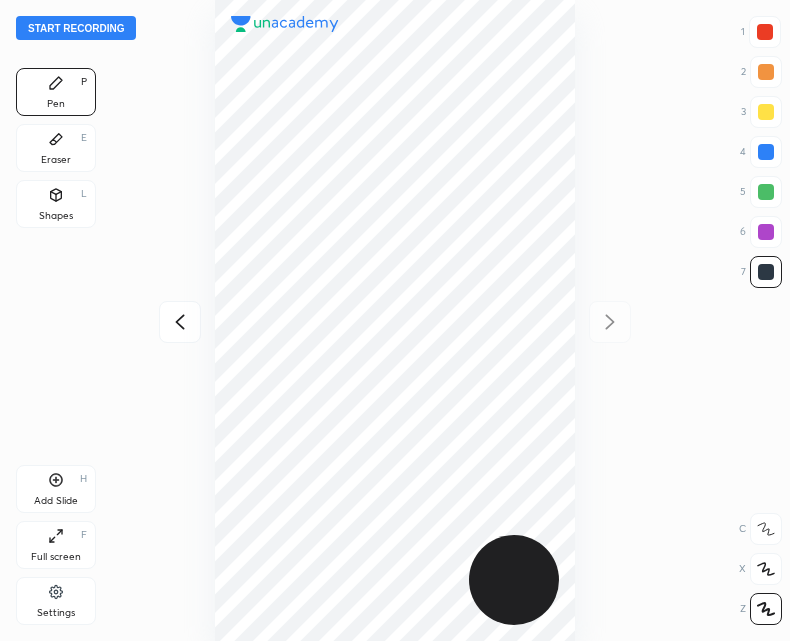 click at bounding box center [180, 322] 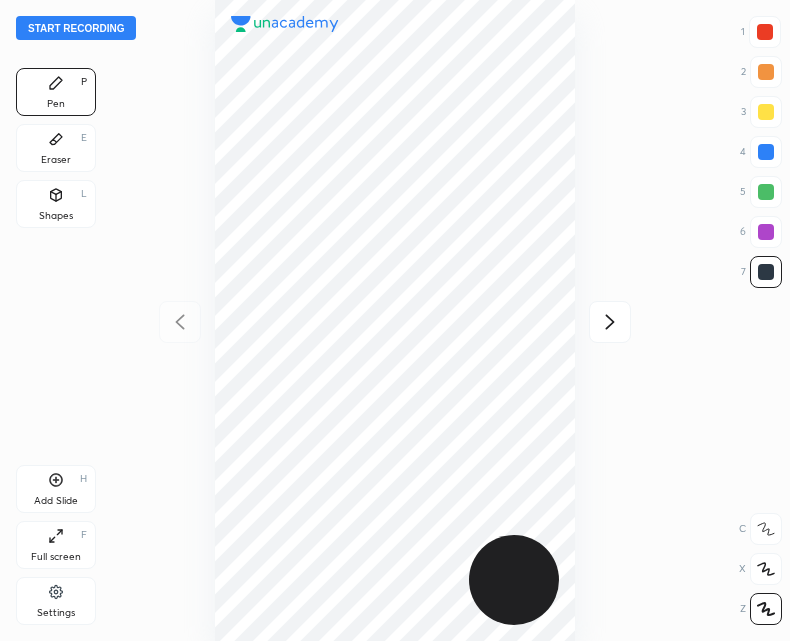 click 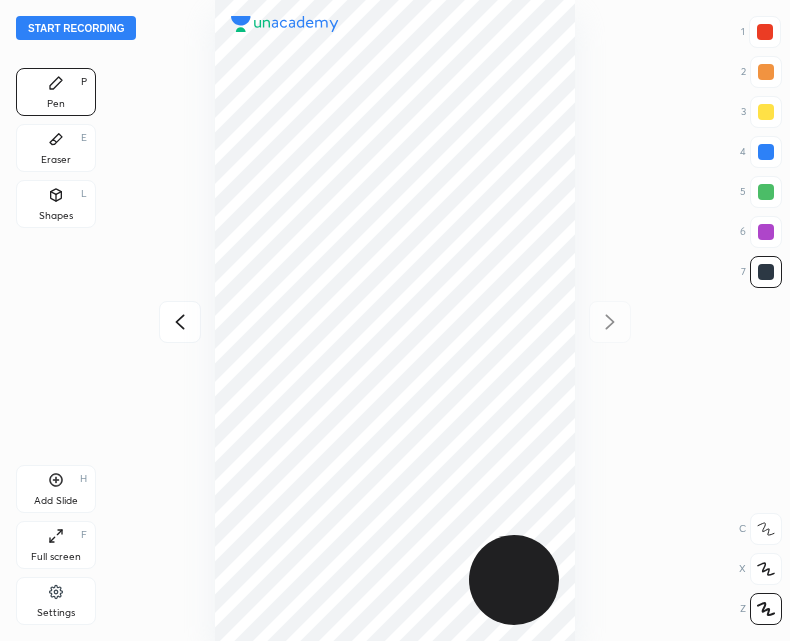 click at bounding box center [180, 322] 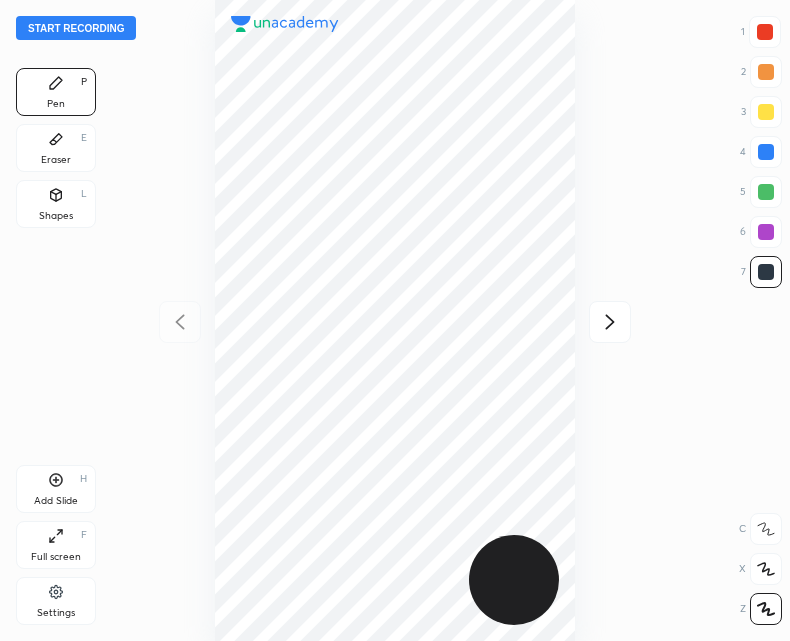 click at bounding box center (610, 322) 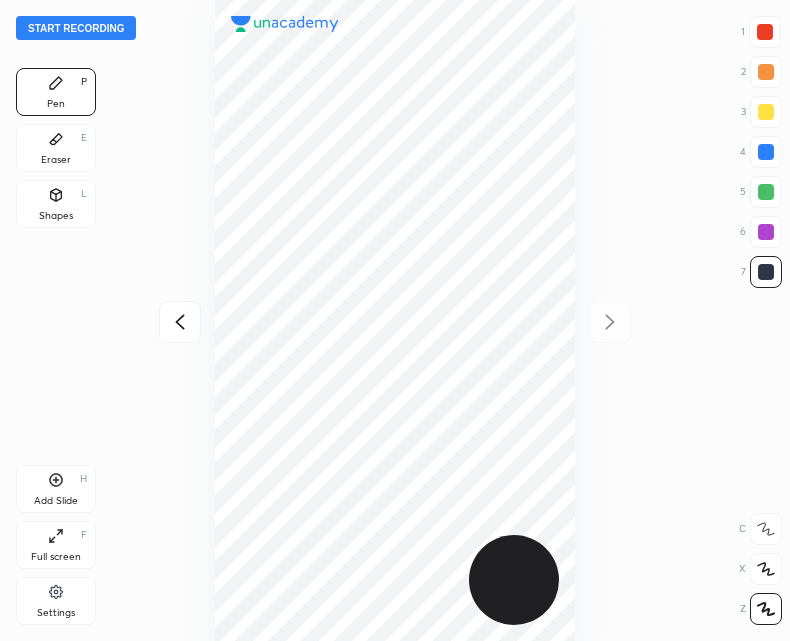 click 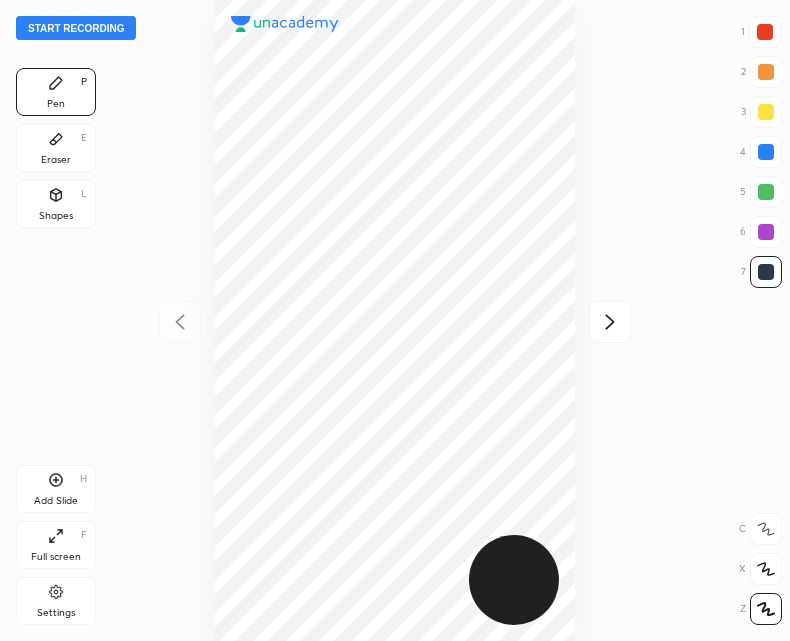 click 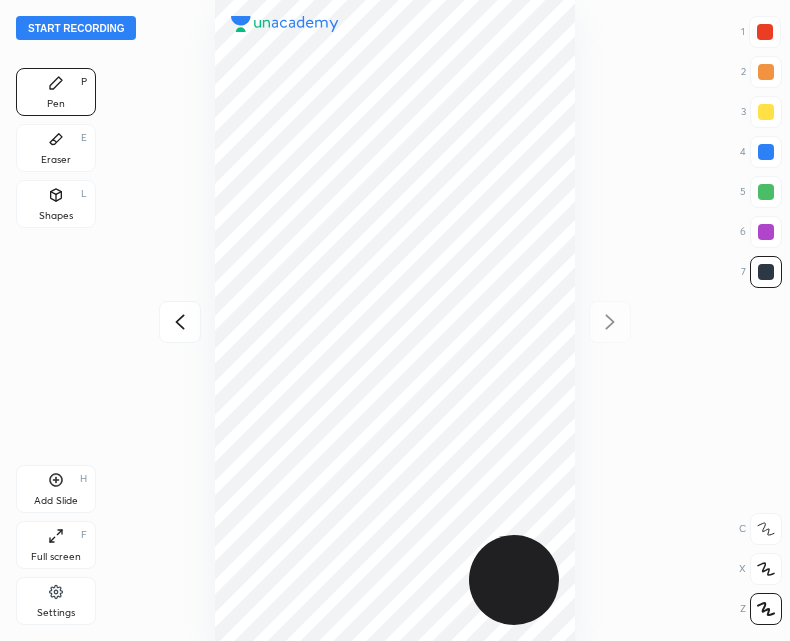 click 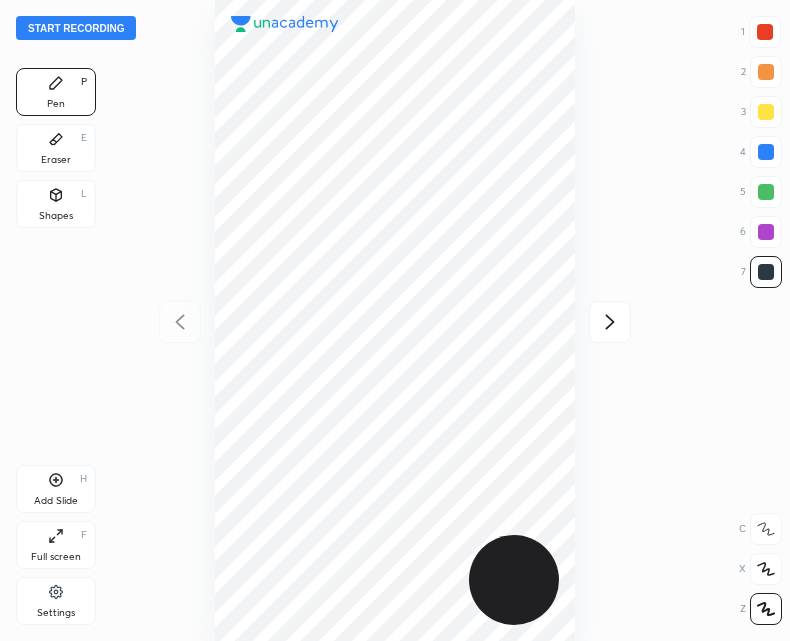 click 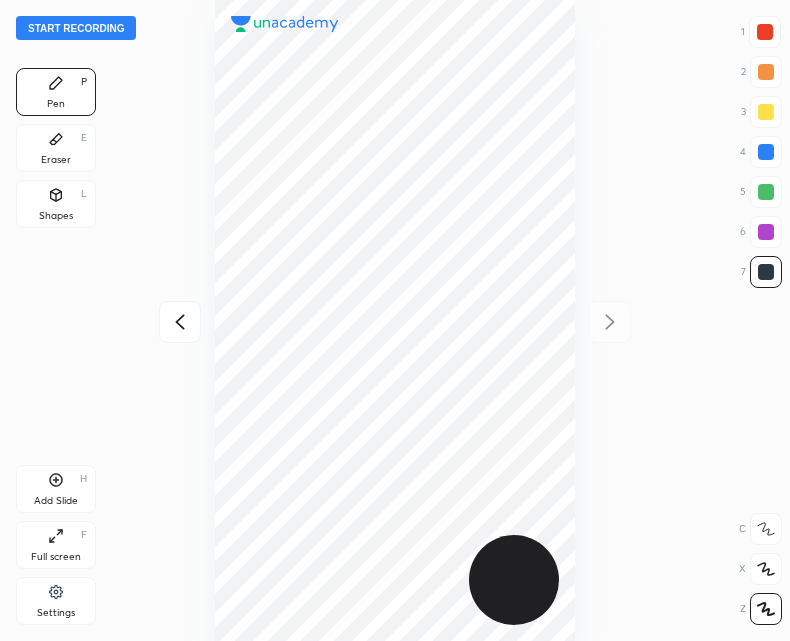 click 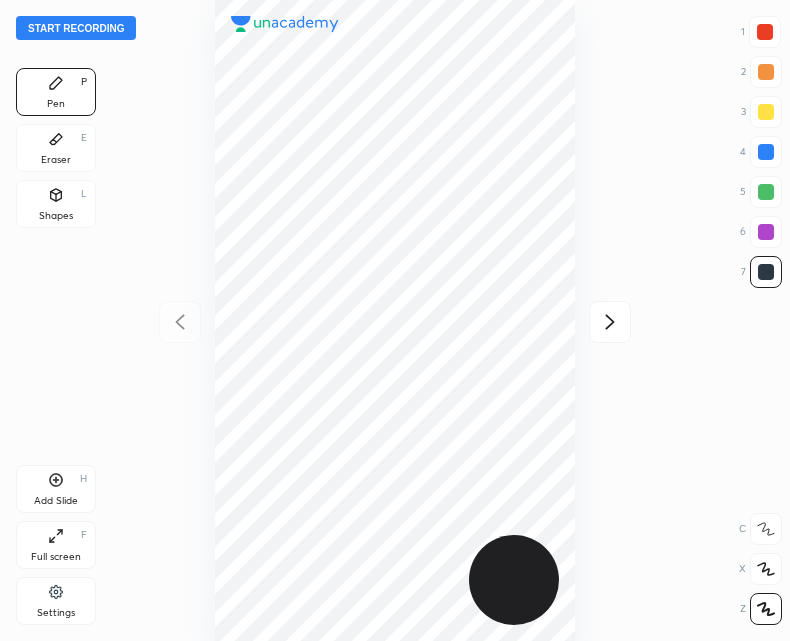 click 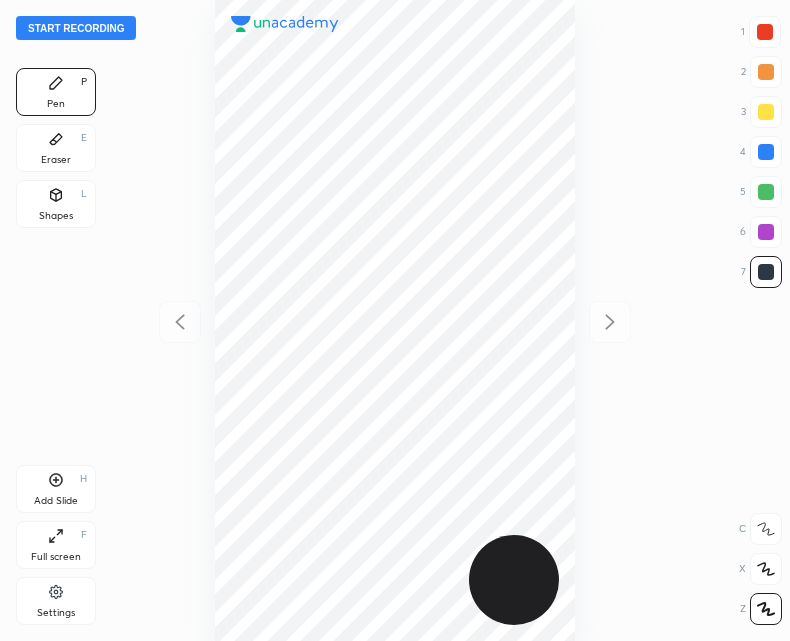 scroll, scrollTop: 0, scrollLeft: 0, axis: both 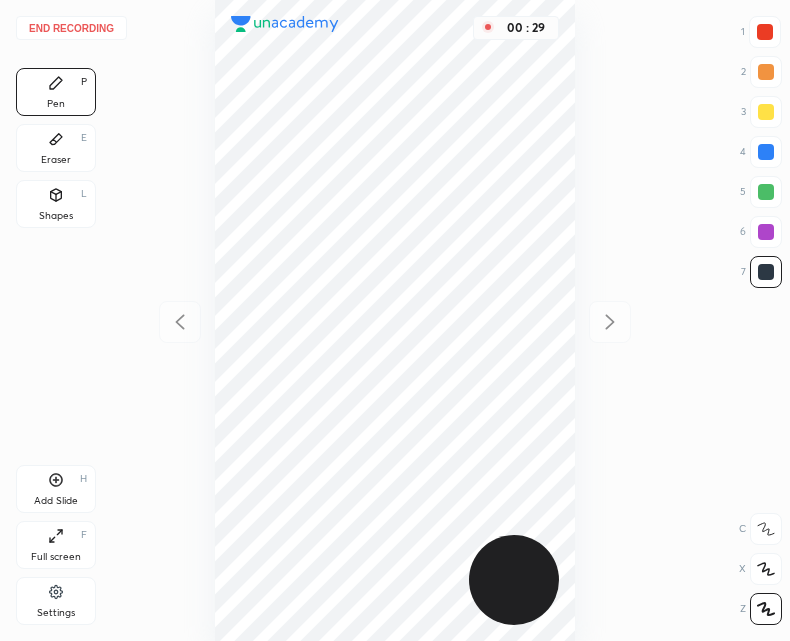 click on "Shapes L" at bounding box center [56, 204] 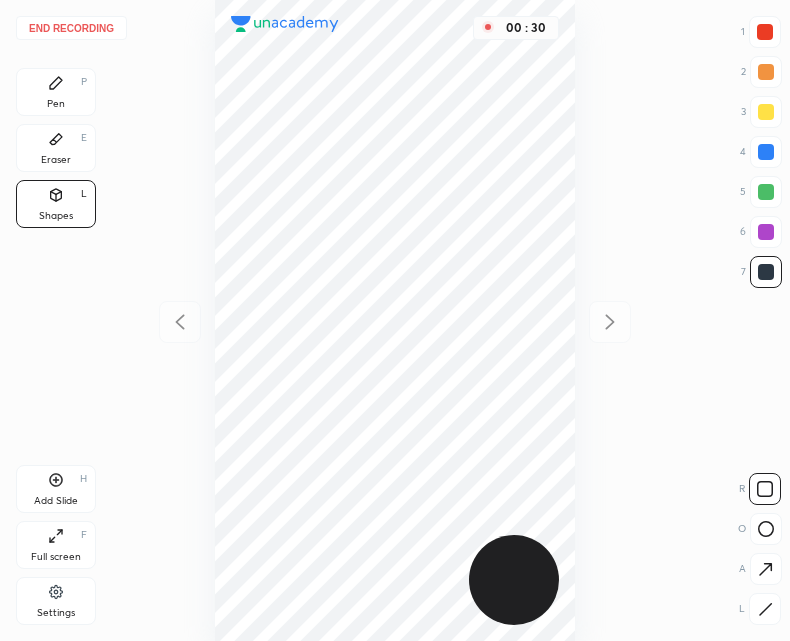 click 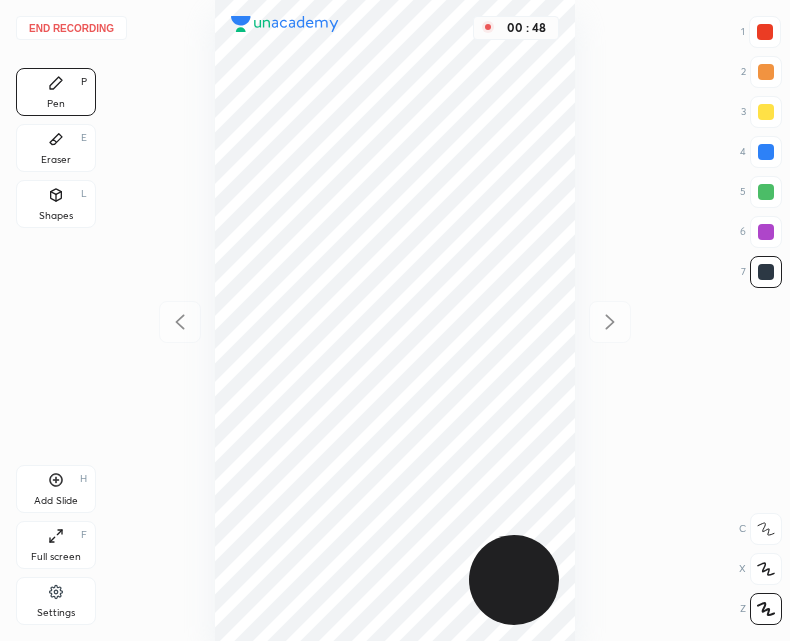 click 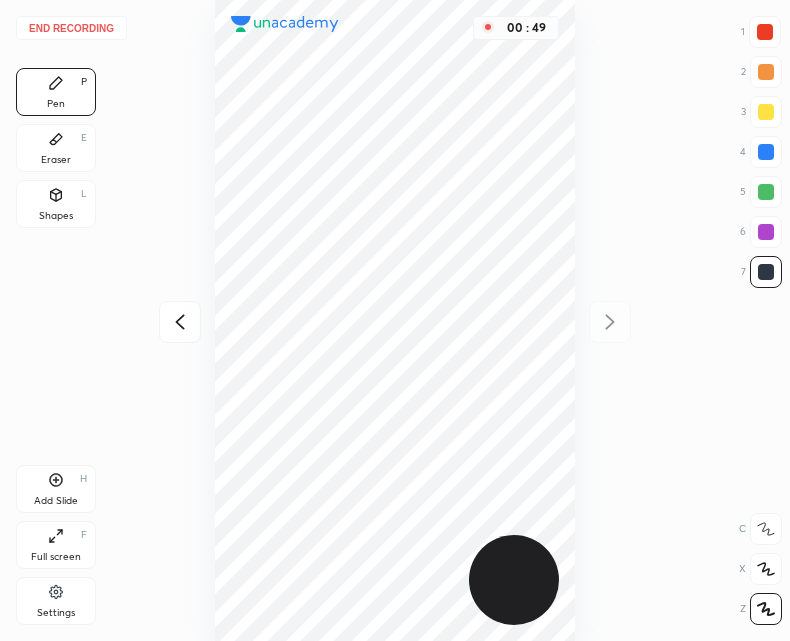 click 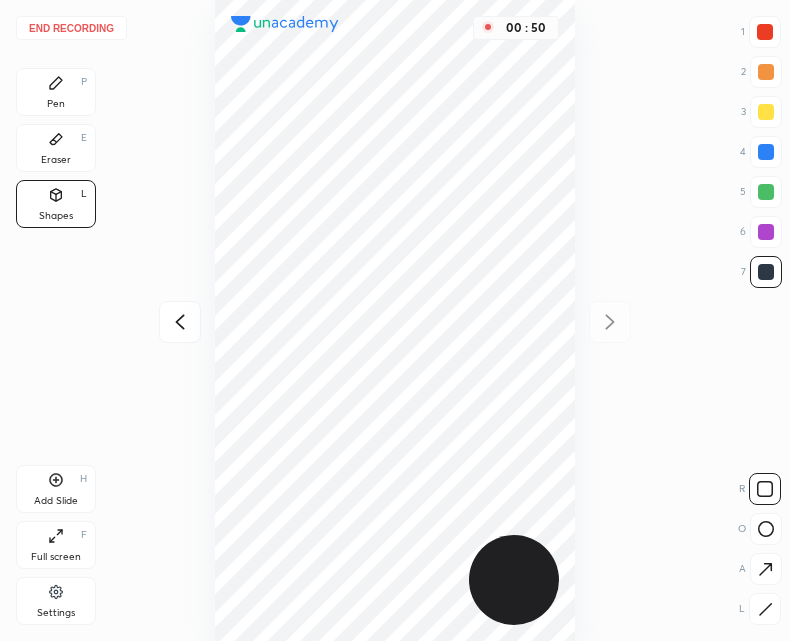 click 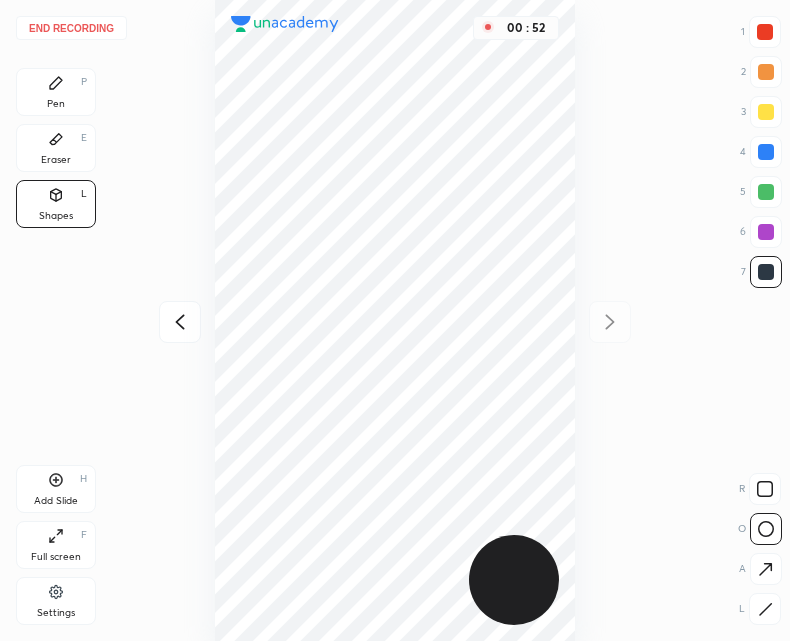 click 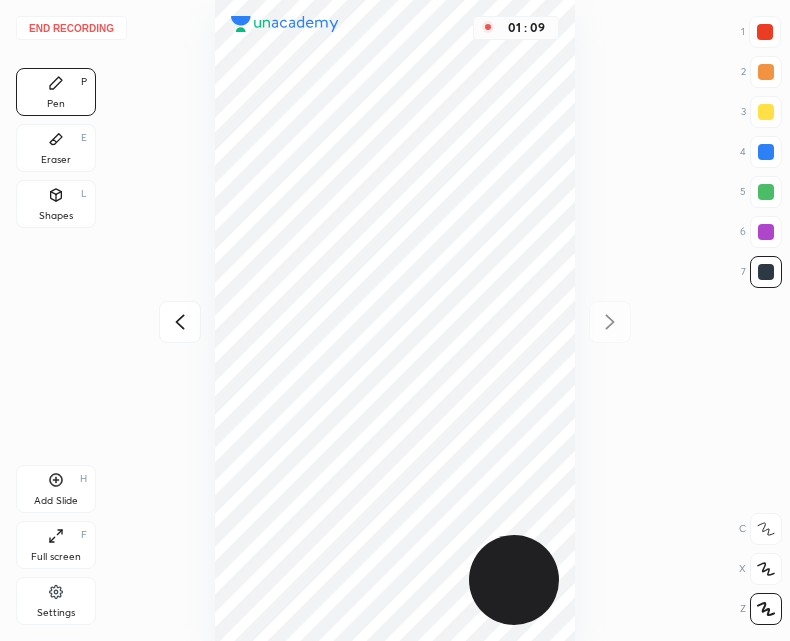 click on "Add Slide" at bounding box center [56, 501] 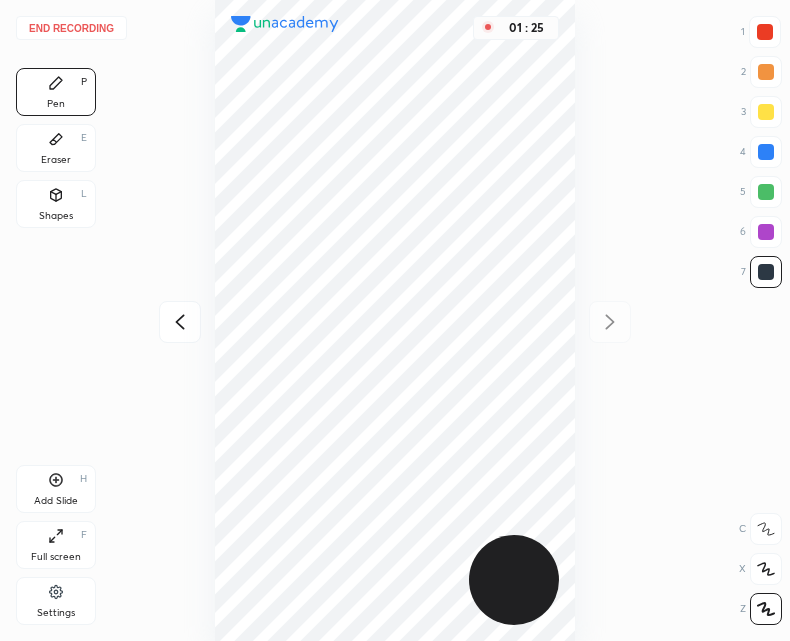click 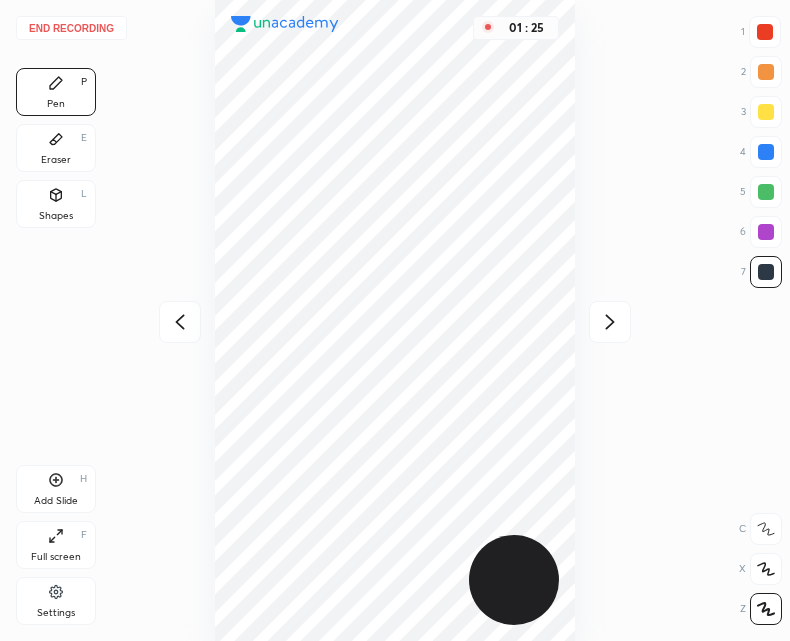 click 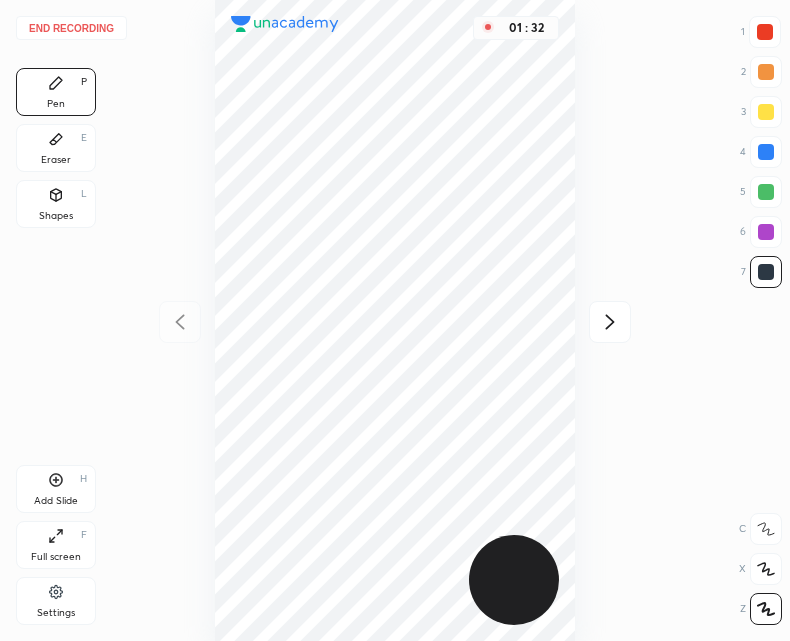 click 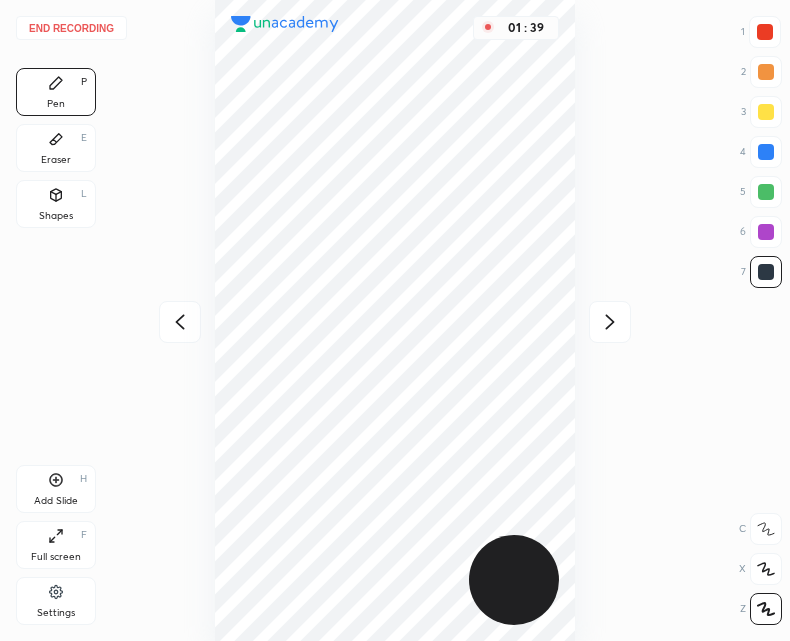click 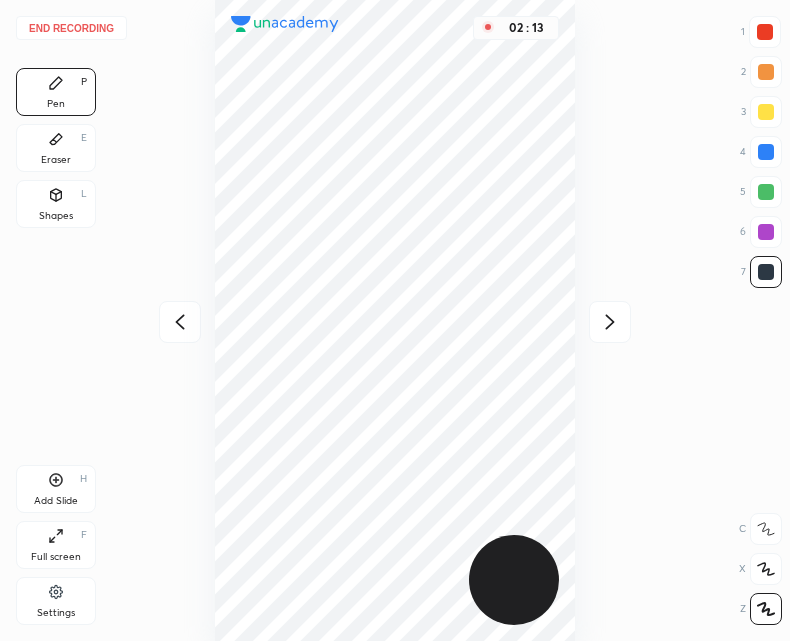 click on "Add Slide H" at bounding box center (56, 489) 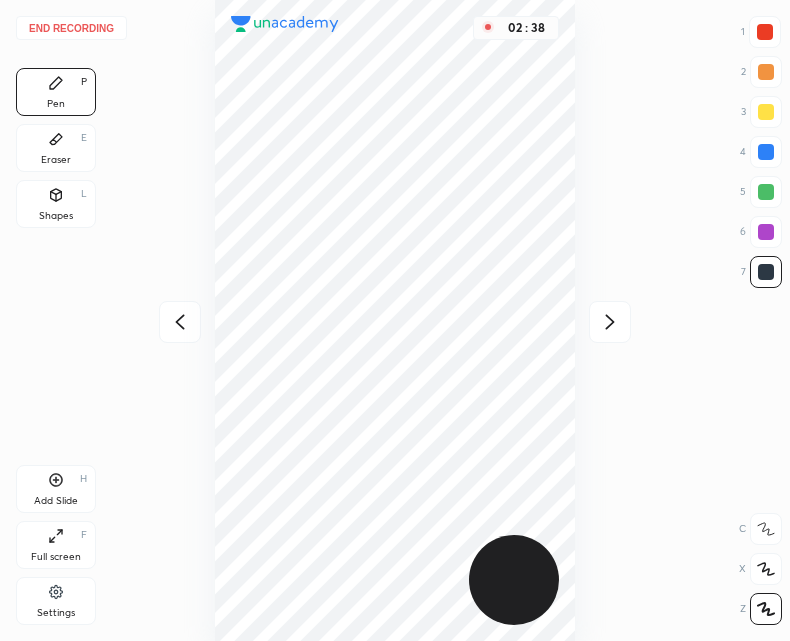 click 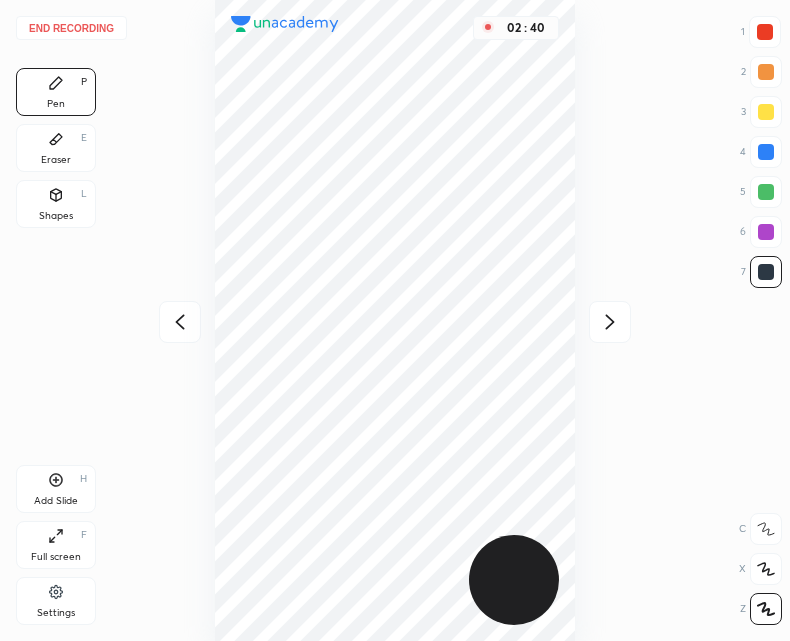 click 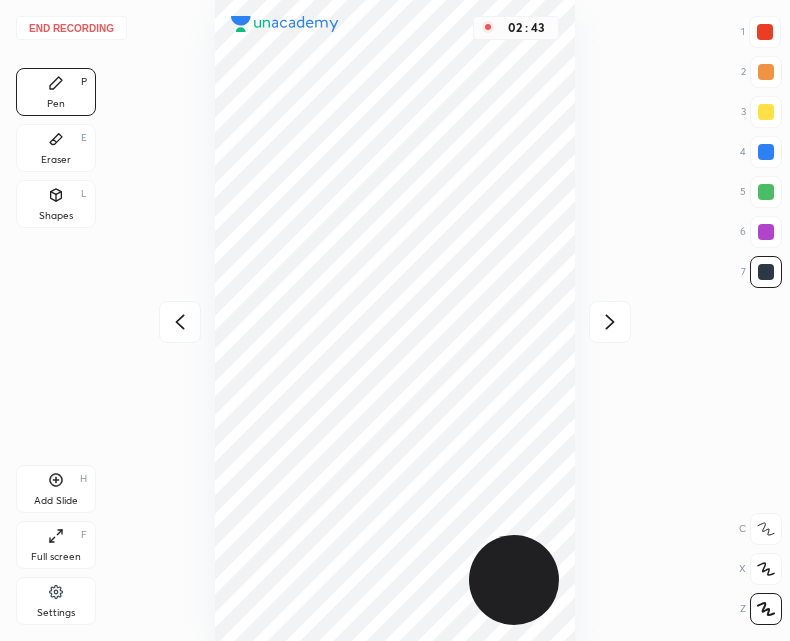 click 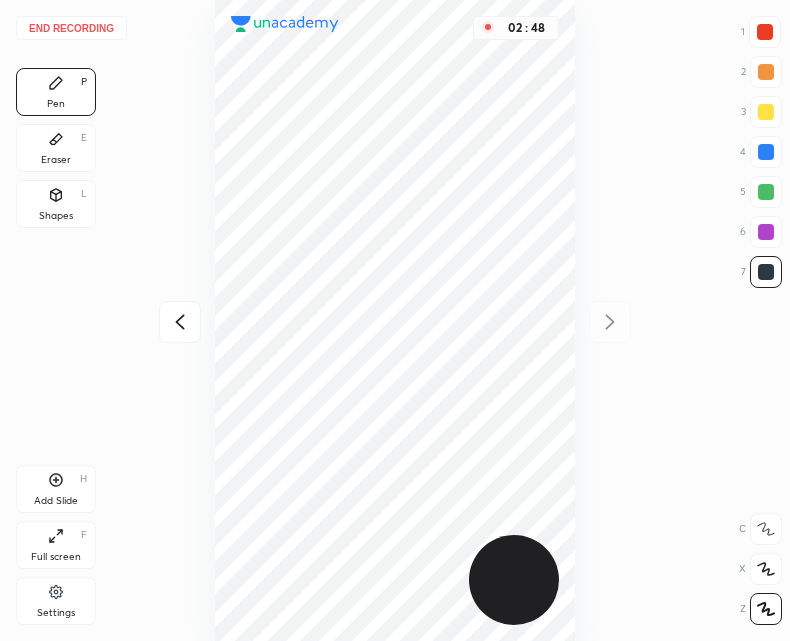 click at bounding box center (180, 322) 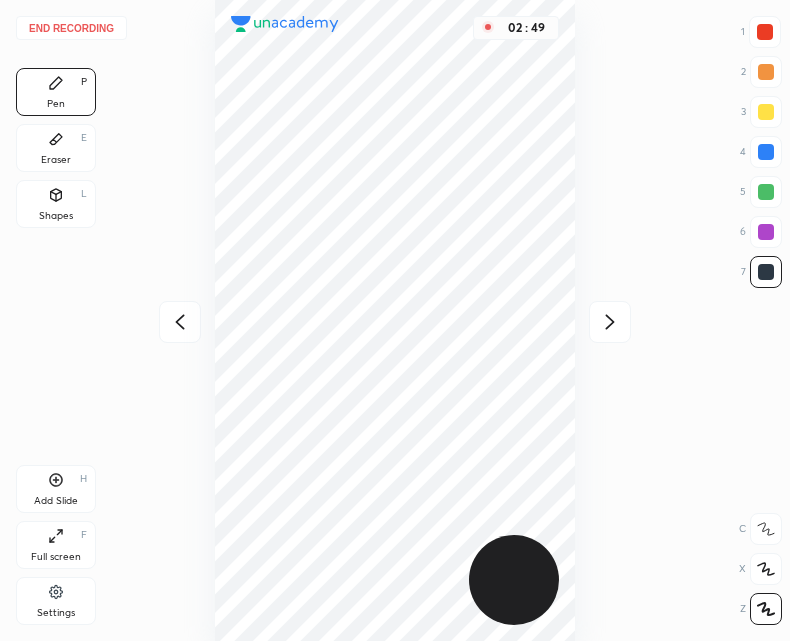click 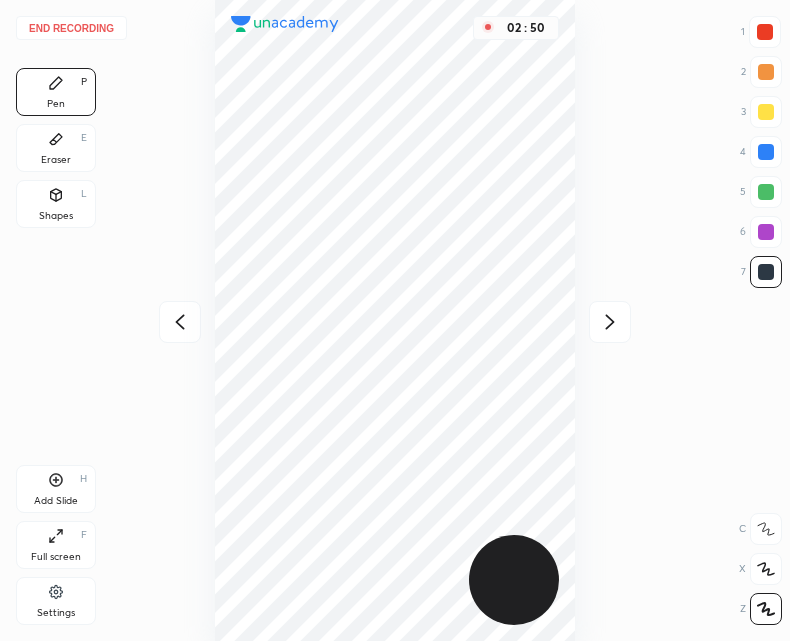 click 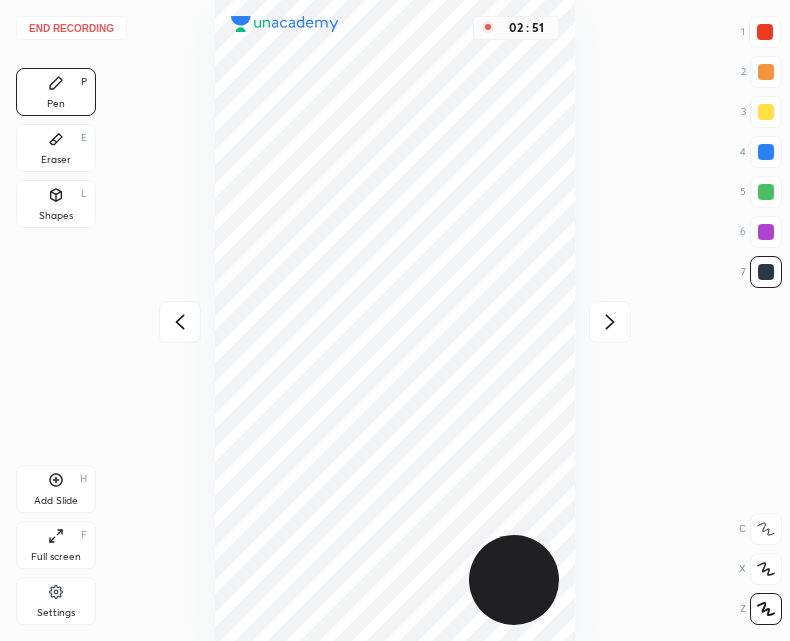 click 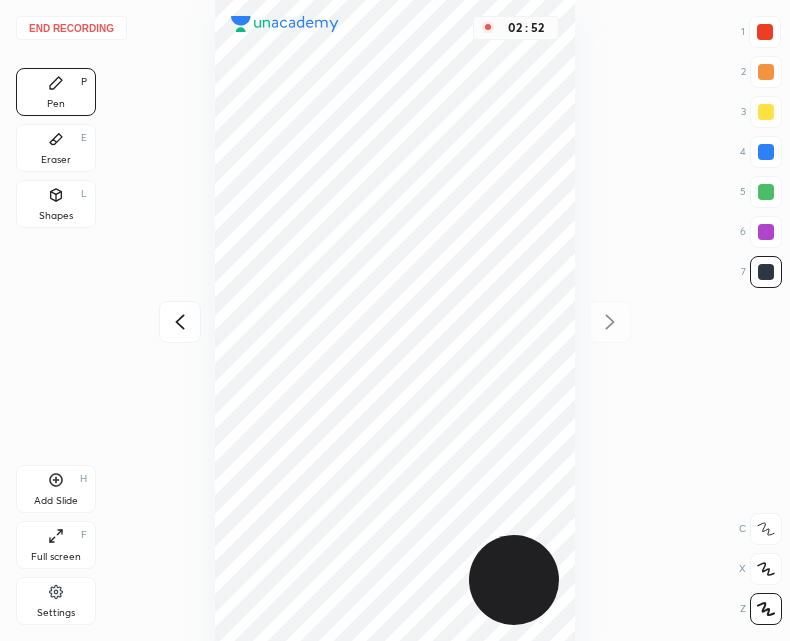 click 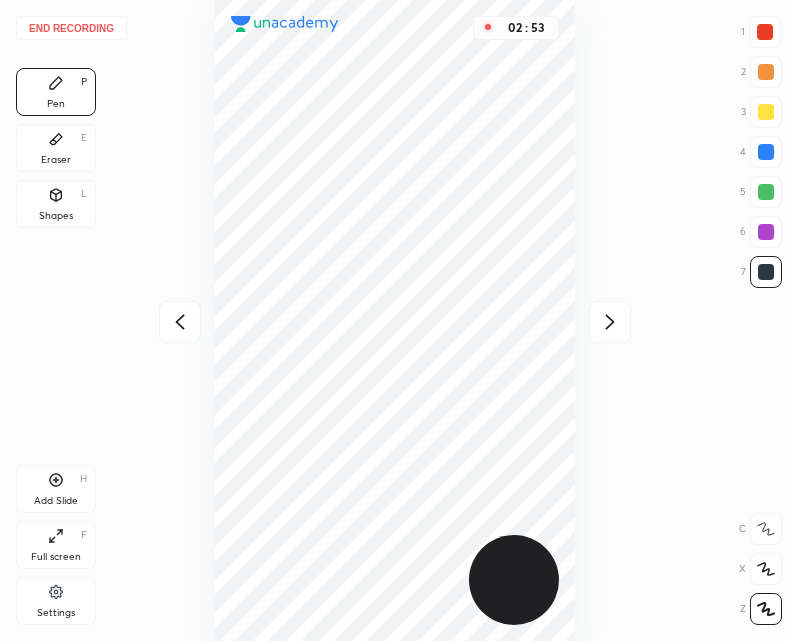 click 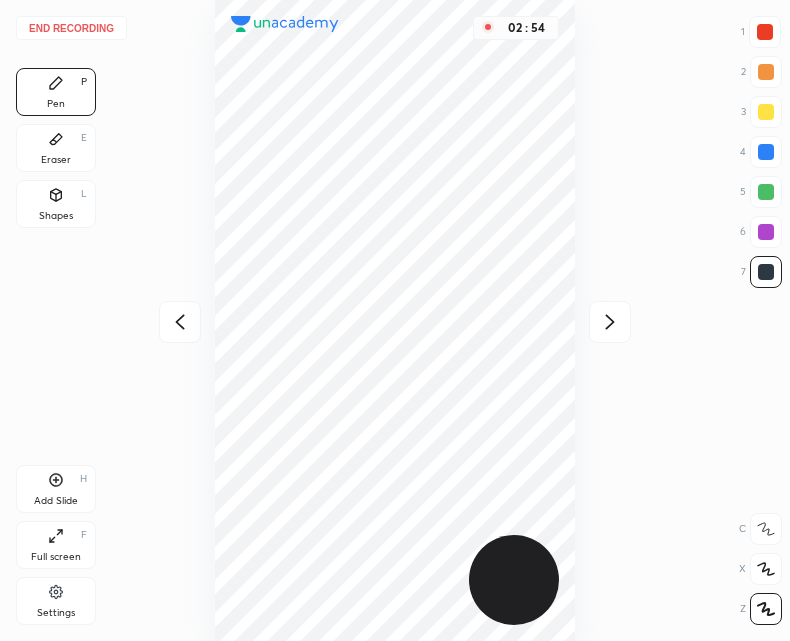 click 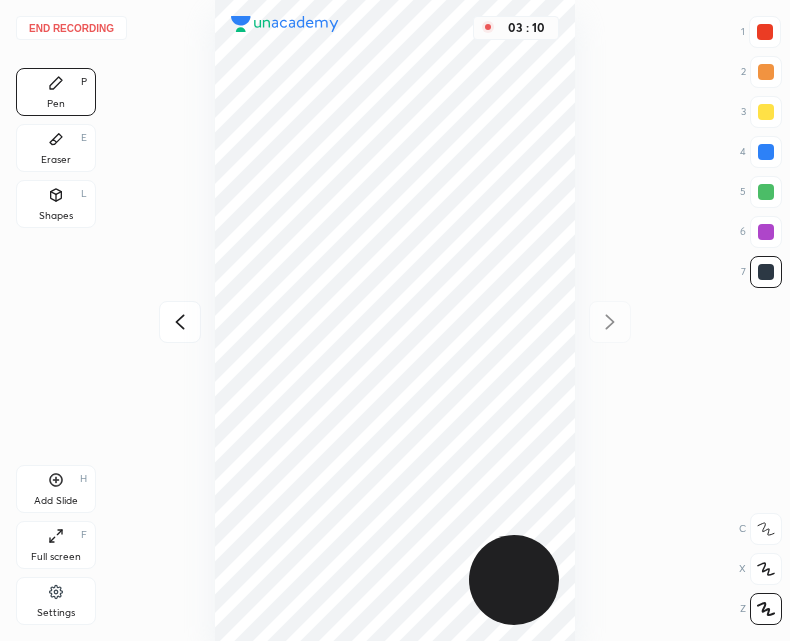 click on "Add Slide H" at bounding box center (56, 489) 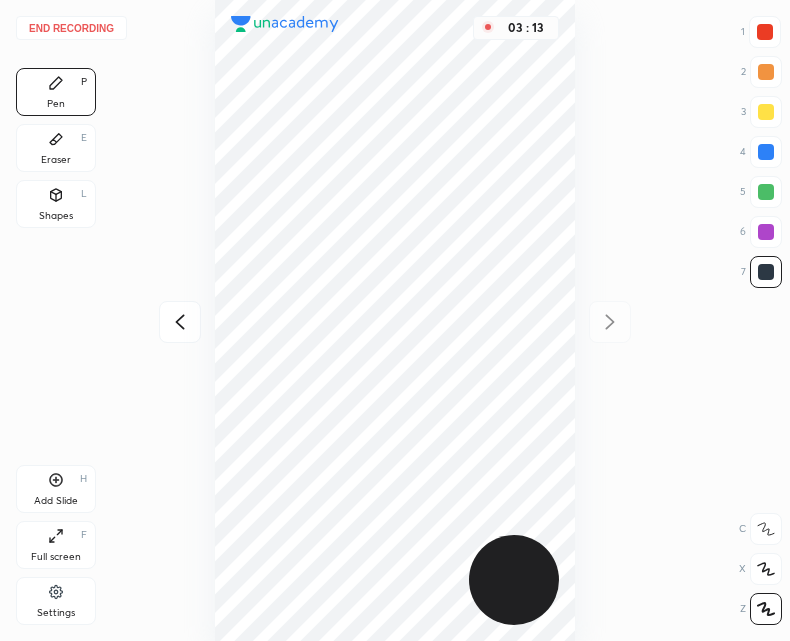 click 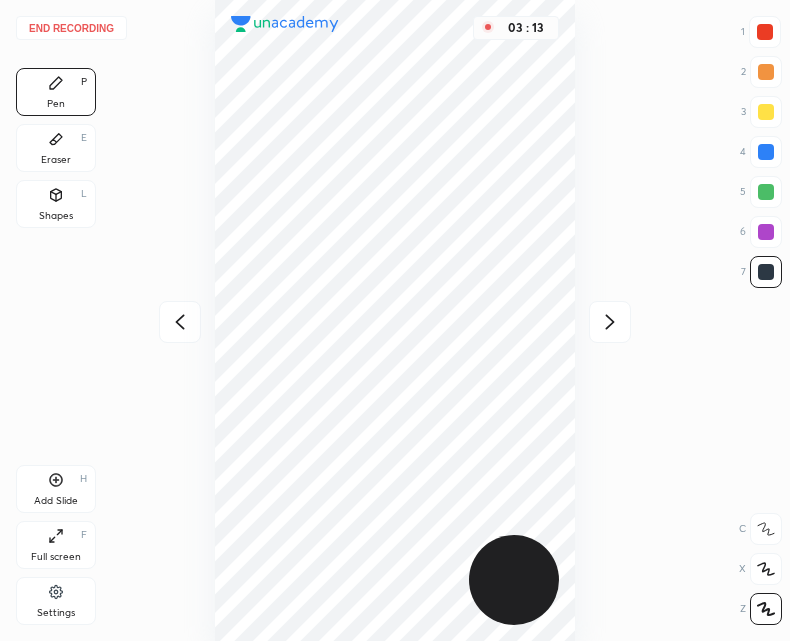 click 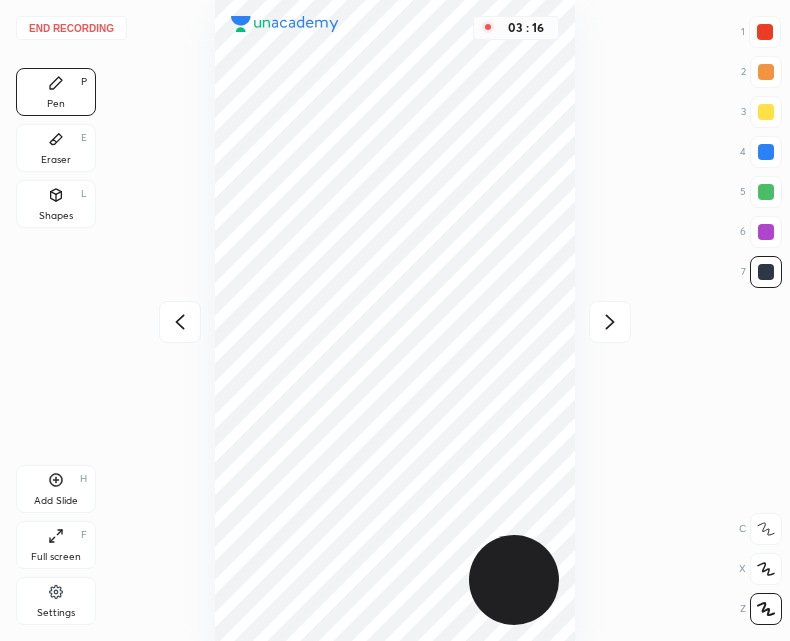 click on "Add Slide" at bounding box center (56, 501) 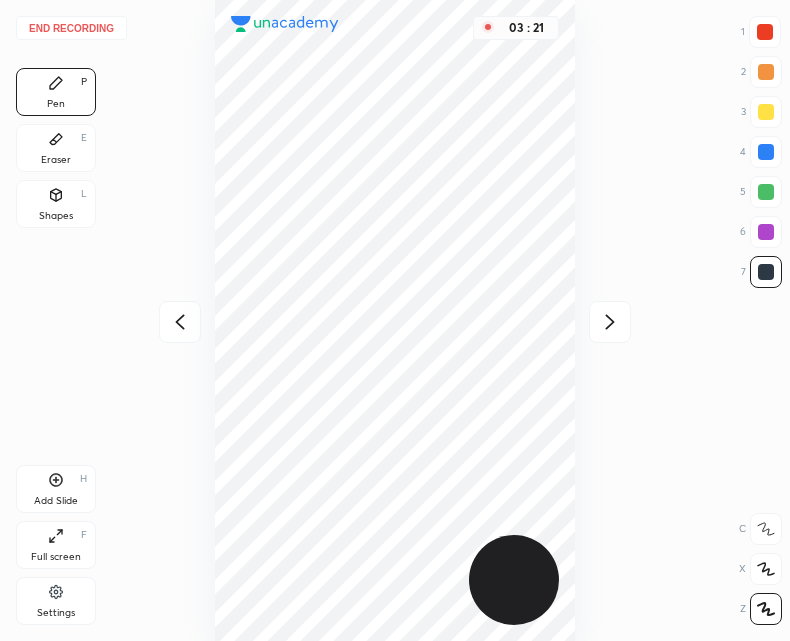 click 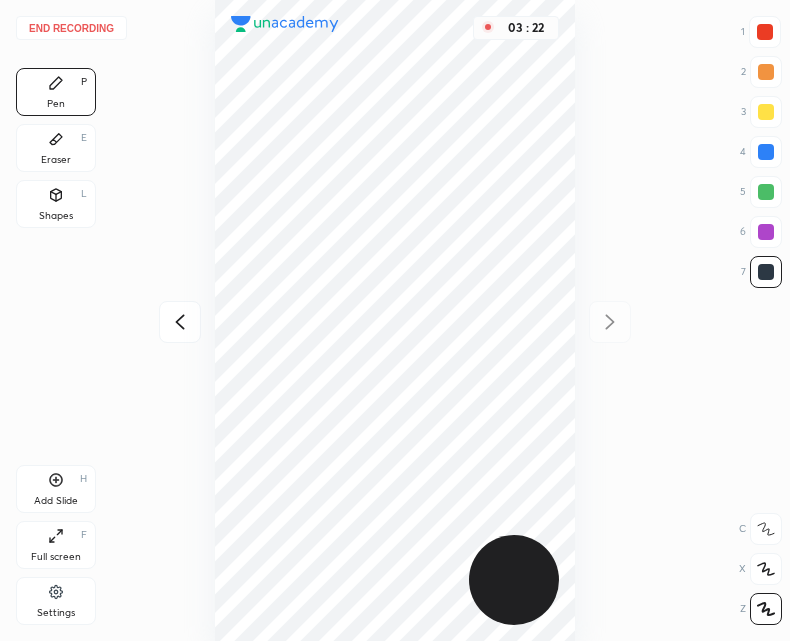 click 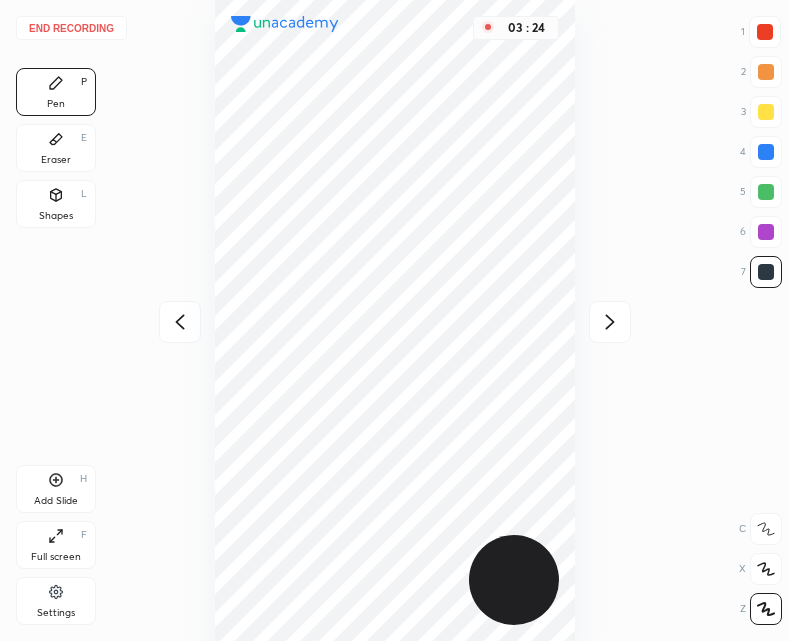 click at bounding box center [180, 322] 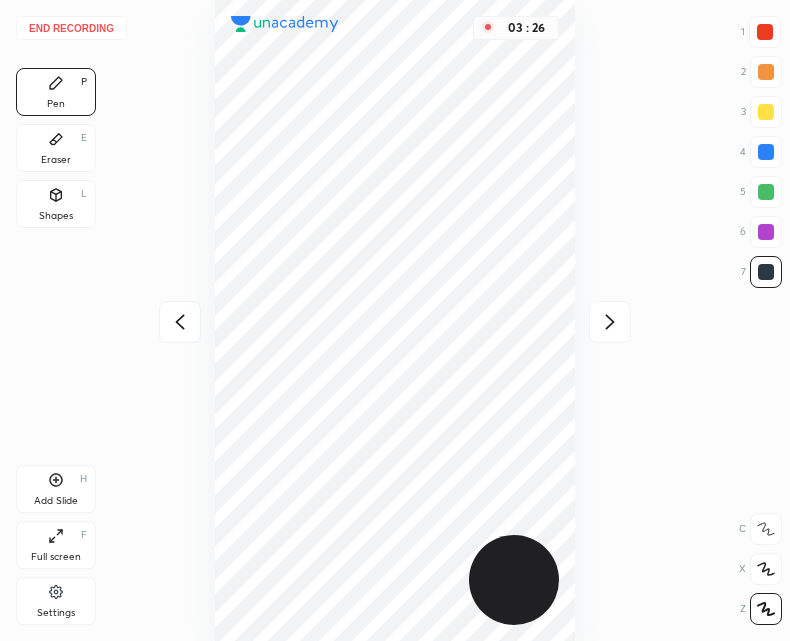 click 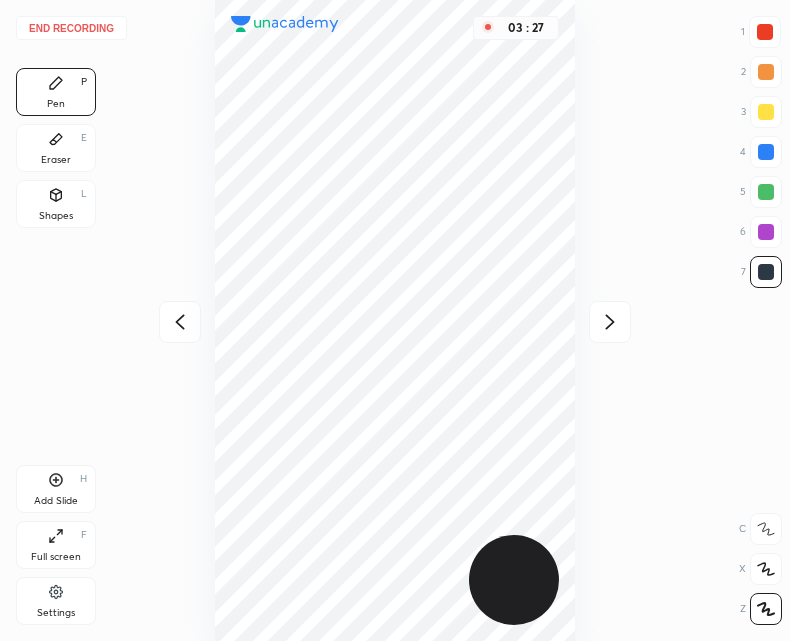 click on "03 : 27" at bounding box center [395, 320] 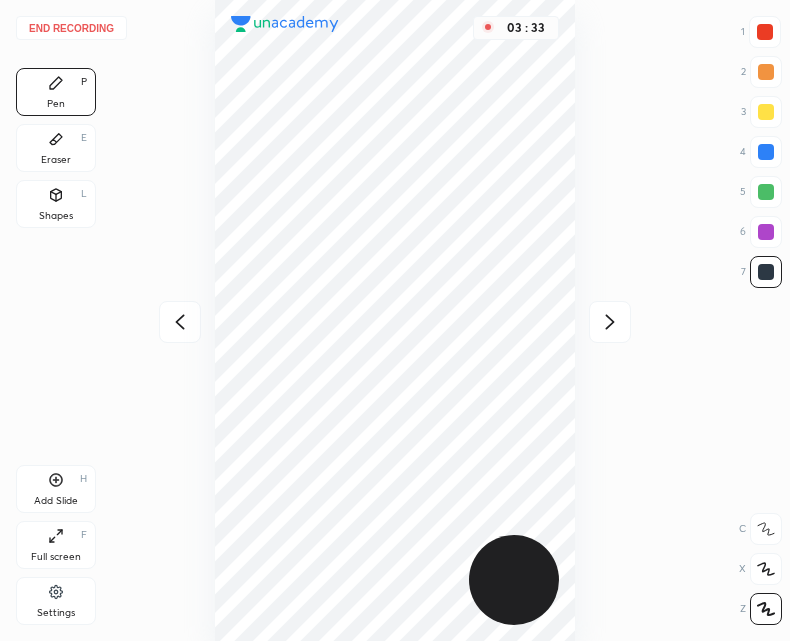 click 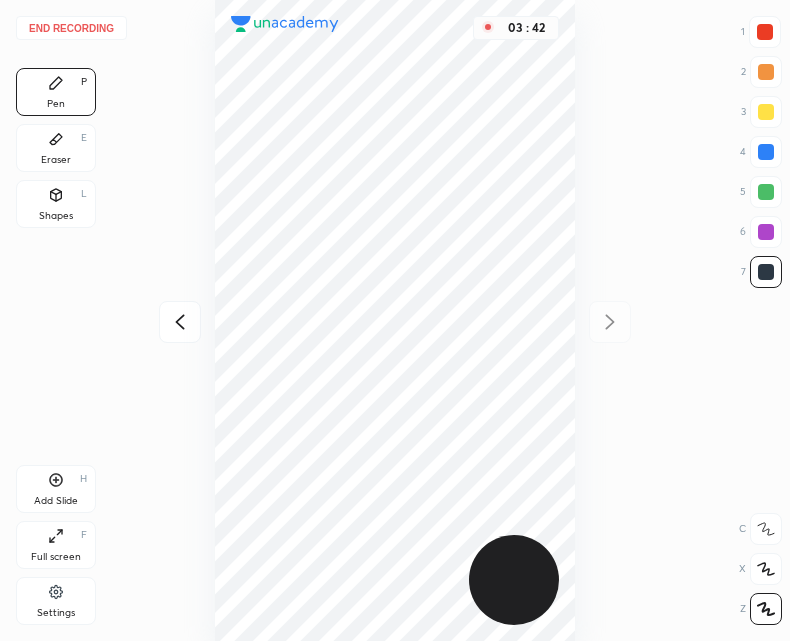 click on "End recording" at bounding box center [71, 28] 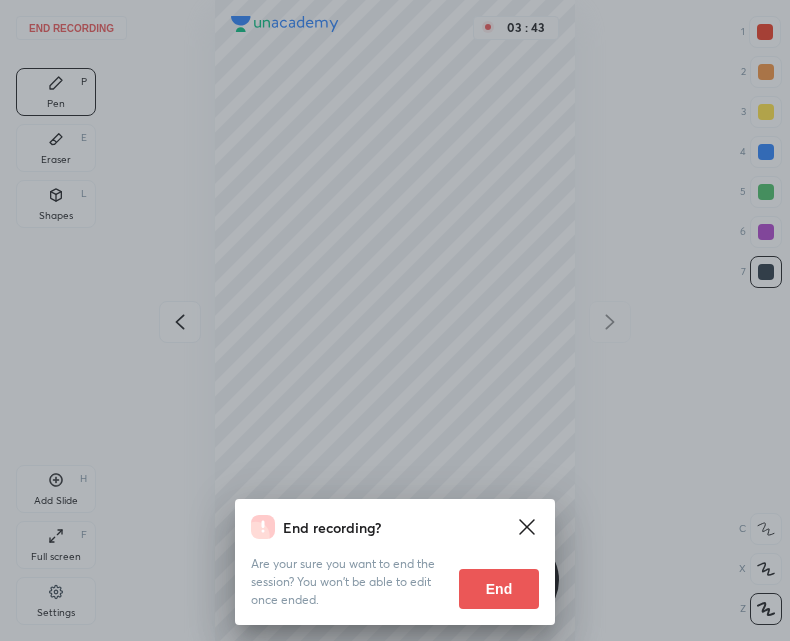 click on "End" at bounding box center (499, 589) 